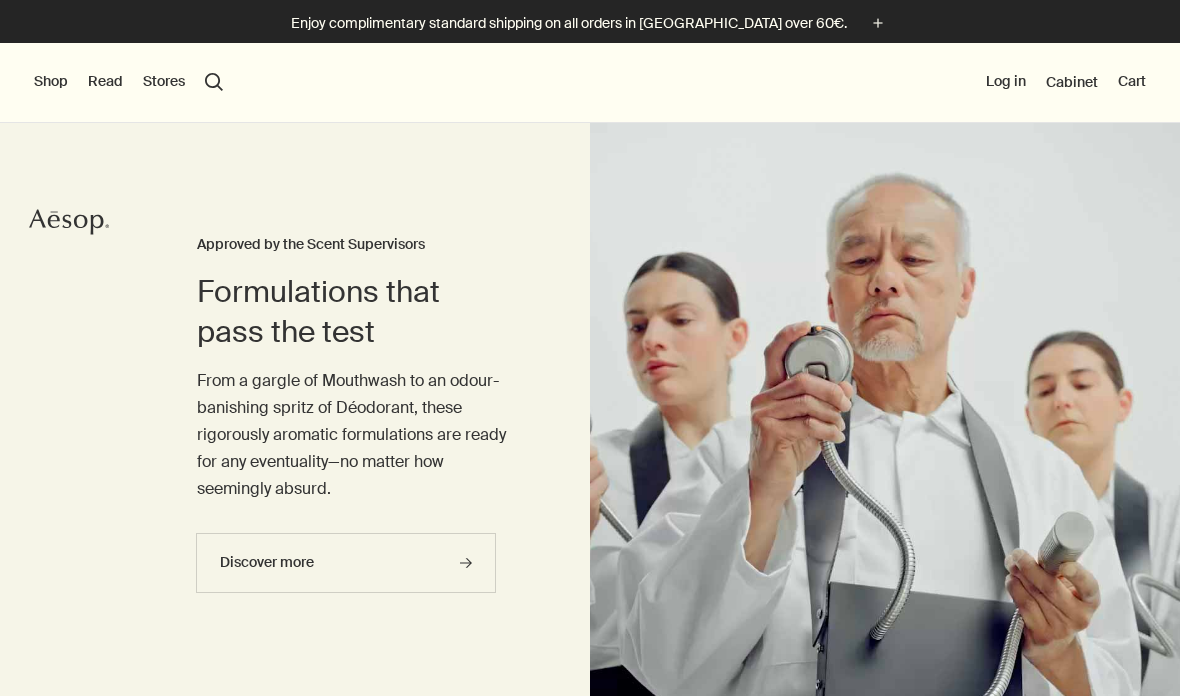 scroll, scrollTop: 0, scrollLeft: 0, axis: both 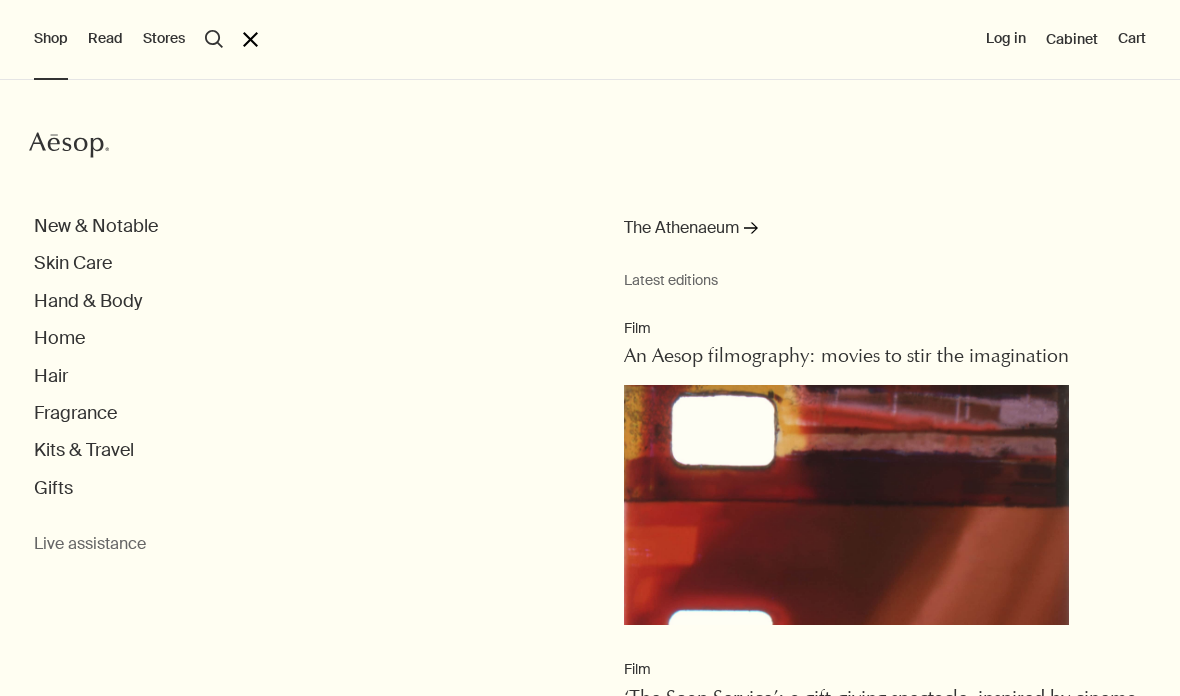 click on "Skin Care" at bounding box center (73, 263) 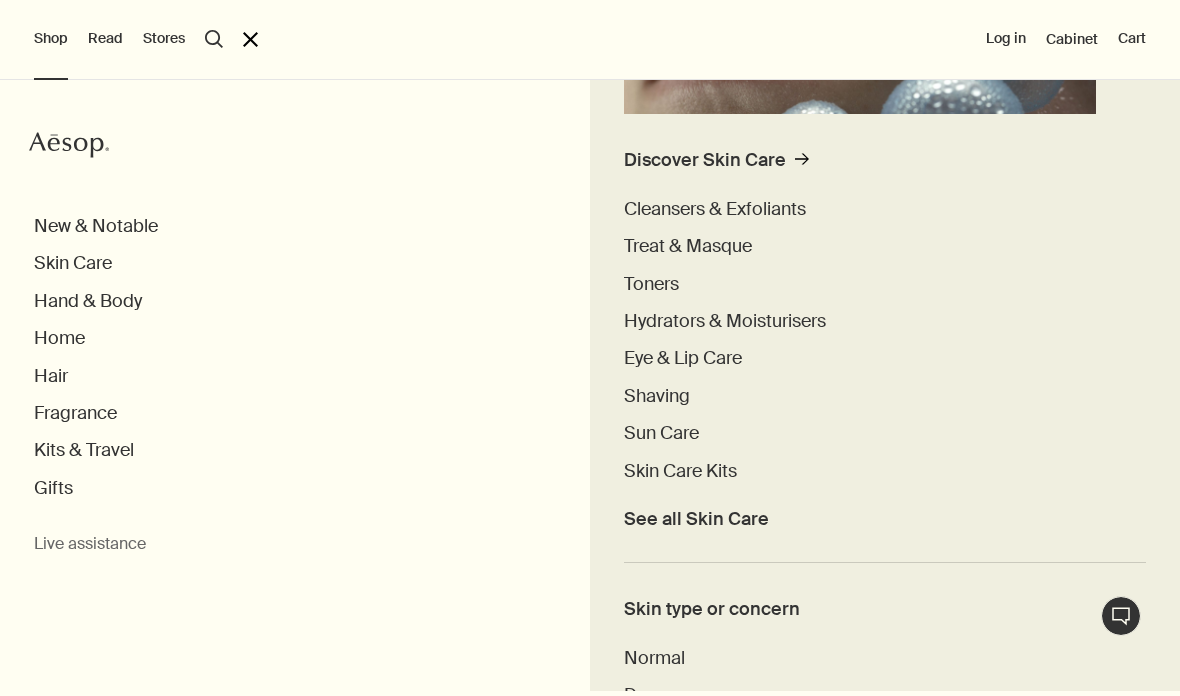 scroll, scrollTop: 459, scrollLeft: 0, axis: vertical 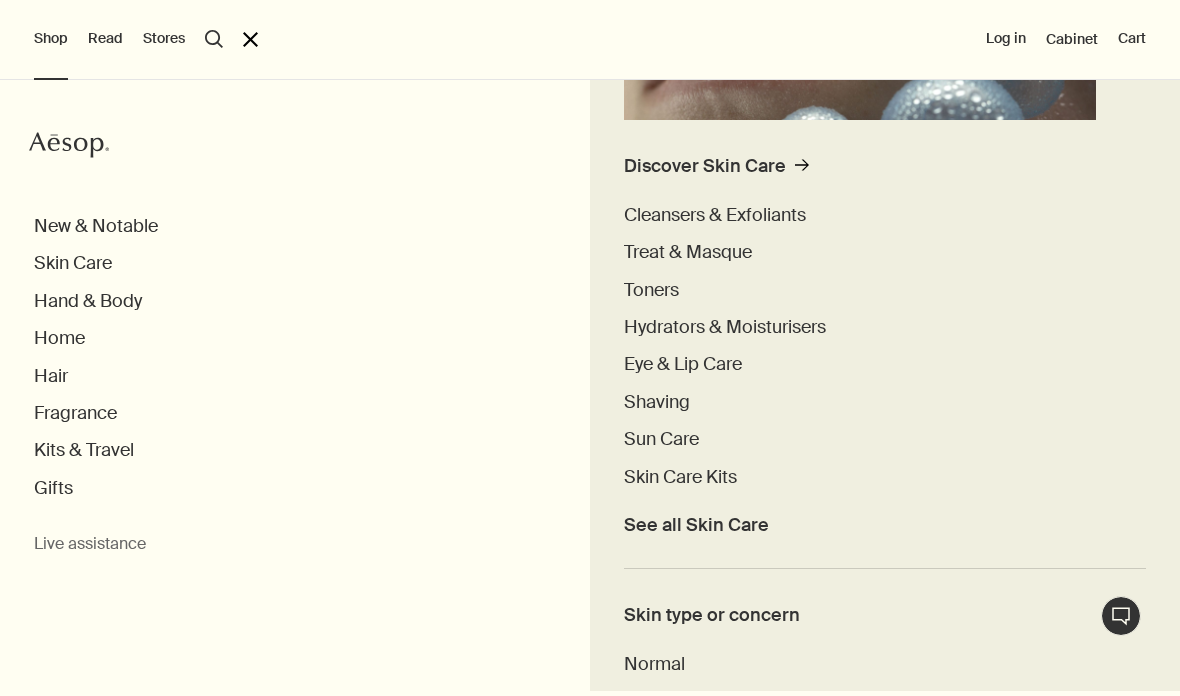 click on "See all Skin Care" at bounding box center (696, 525) 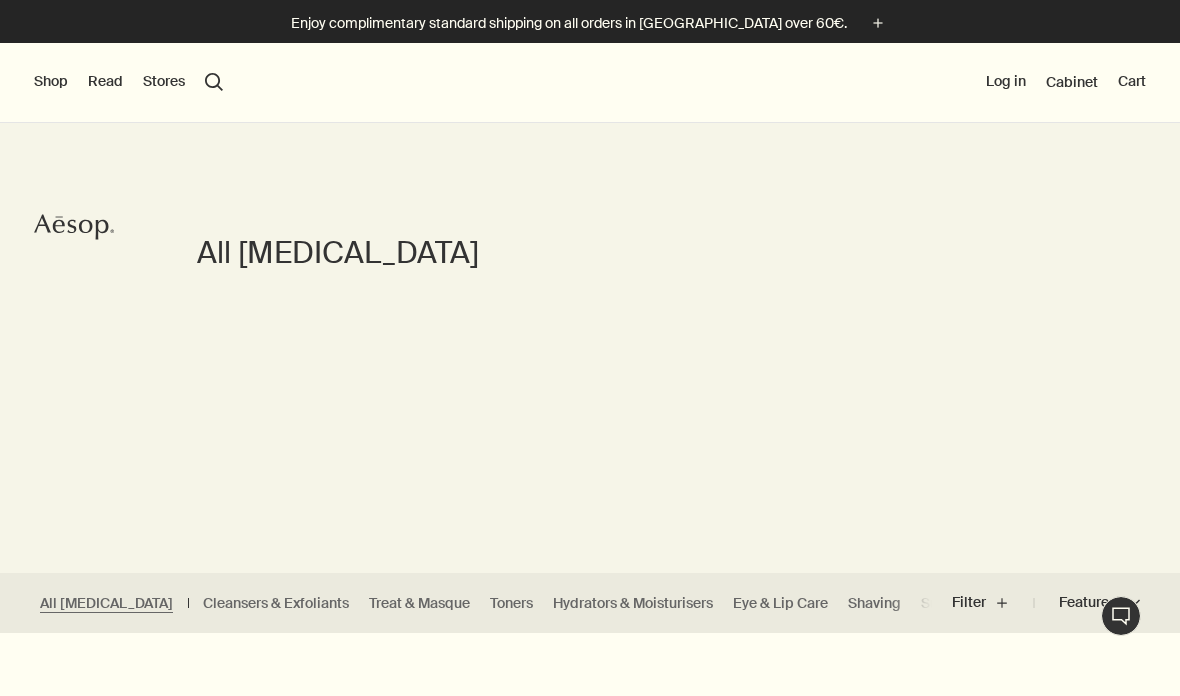 scroll, scrollTop: 0, scrollLeft: 0, axis: both 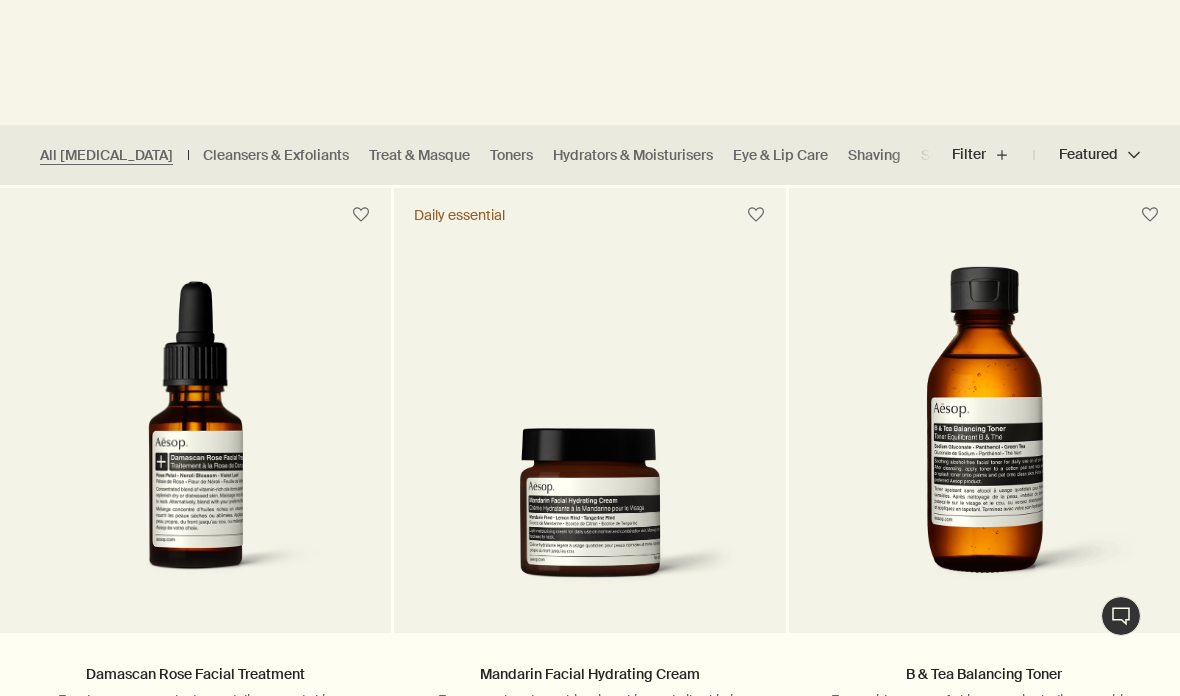 click on "Eye & Lip Care" at bounding box center [780, 155] 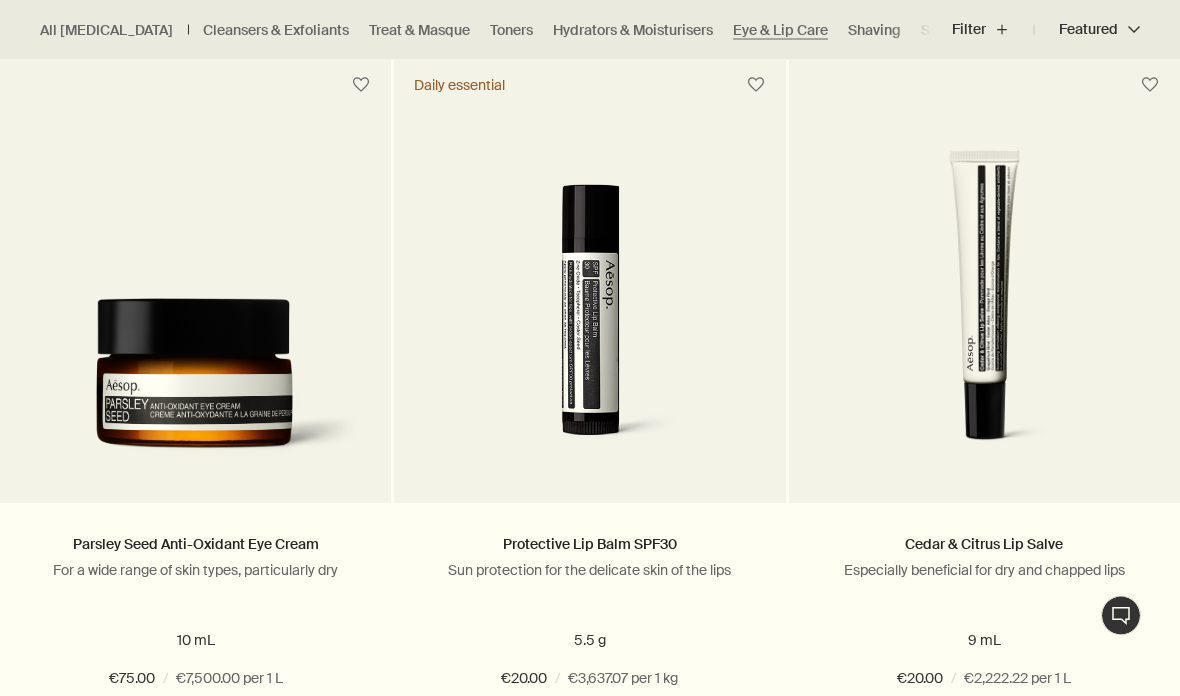scroll, scrollTop: 585, scrollLeft: 0, axis: vertical 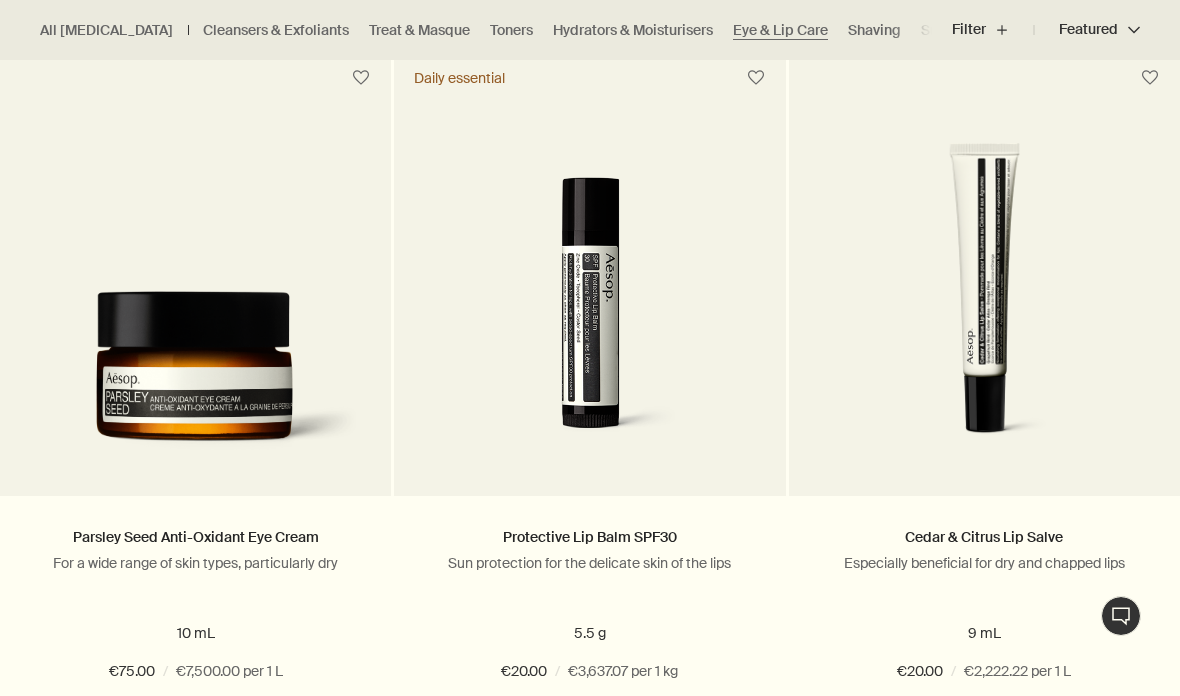 click at bounding box center (195, 379) 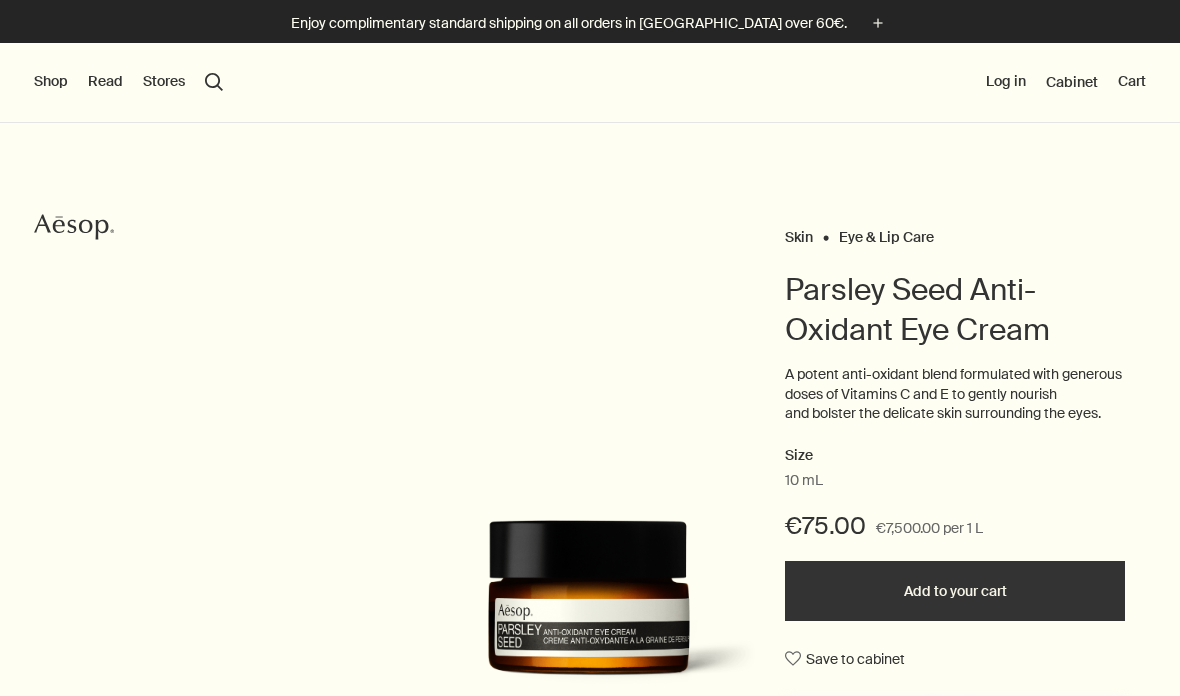 scroll, scrollTop: 0, scrollLeft: 0, axis: both 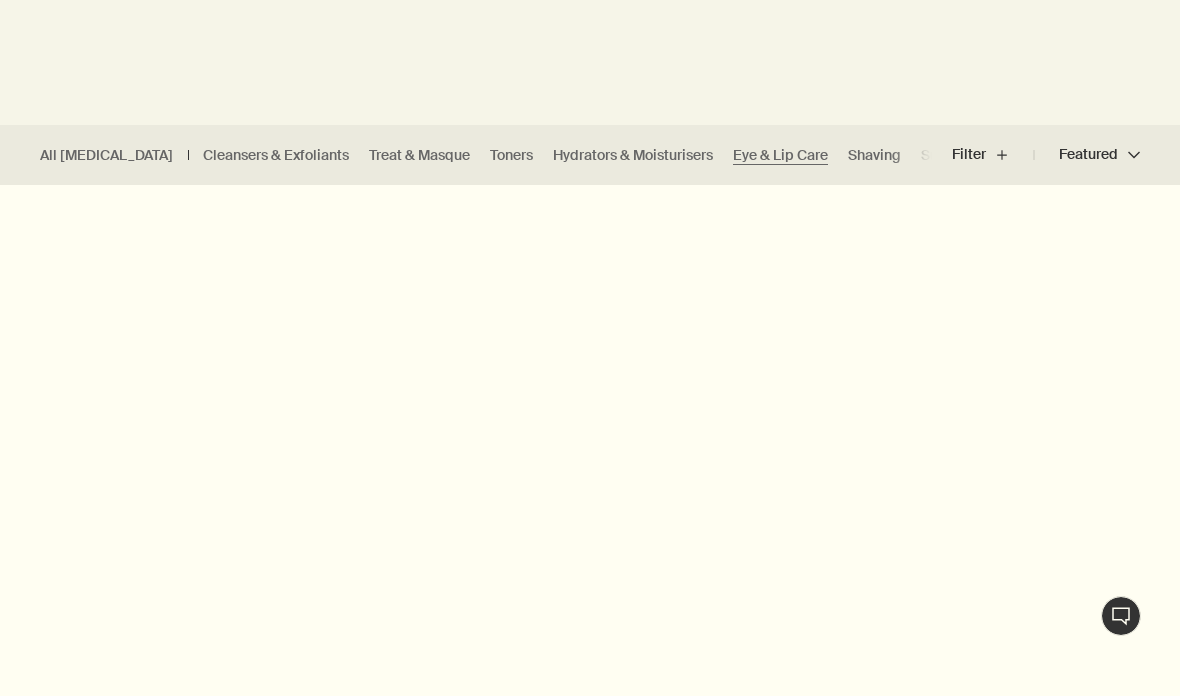 click on "Shop" at bounding box center (51, -366) 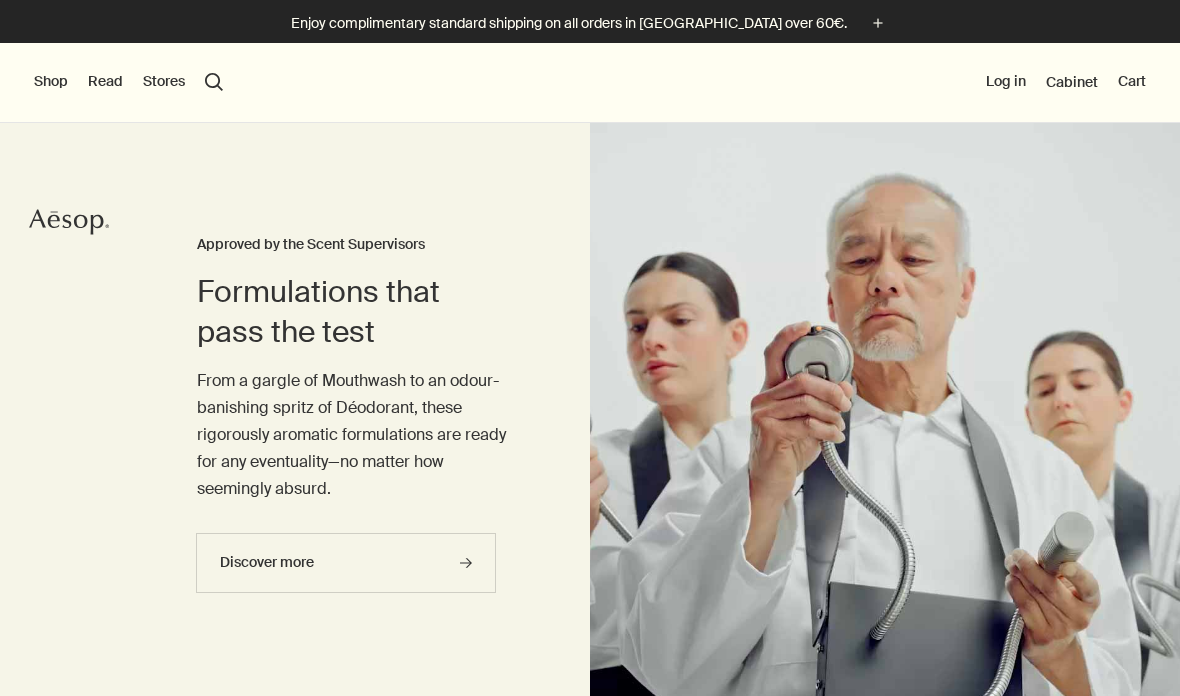 scroll, scrollTop: 0, scrollLeft: 0, axis: both 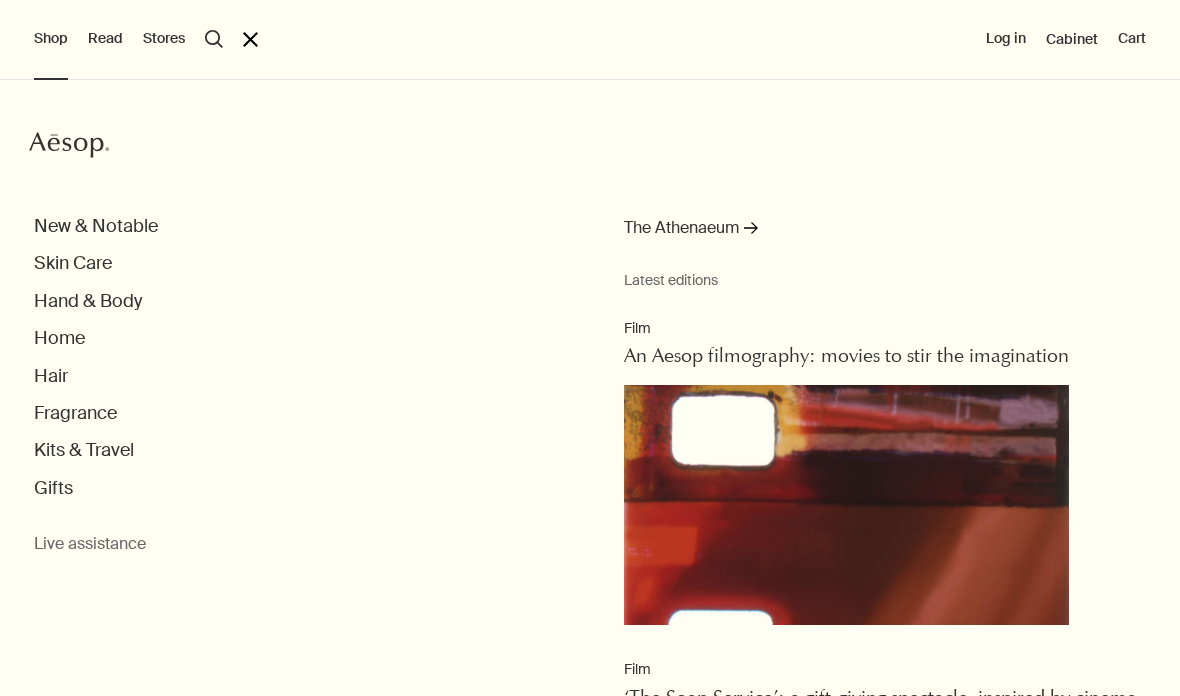 click on "Fragrance" at bounding box center (75, 413) 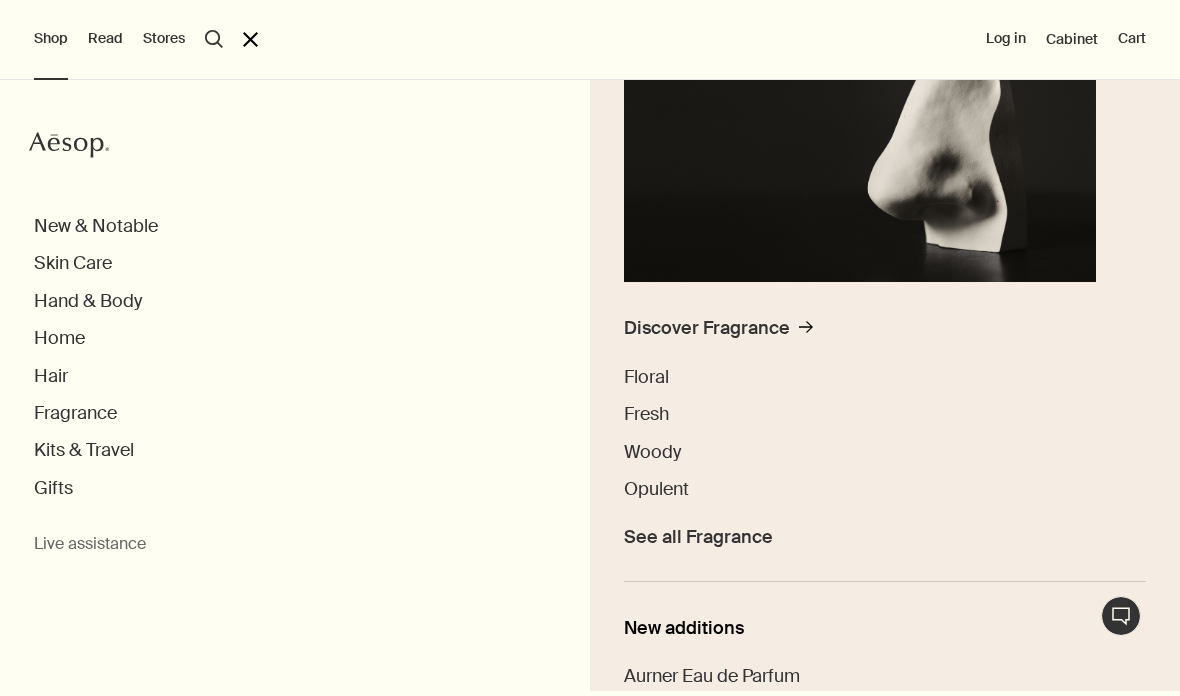 scroll, scrollTop: 293, scrollLeft: 0, axis: vertical 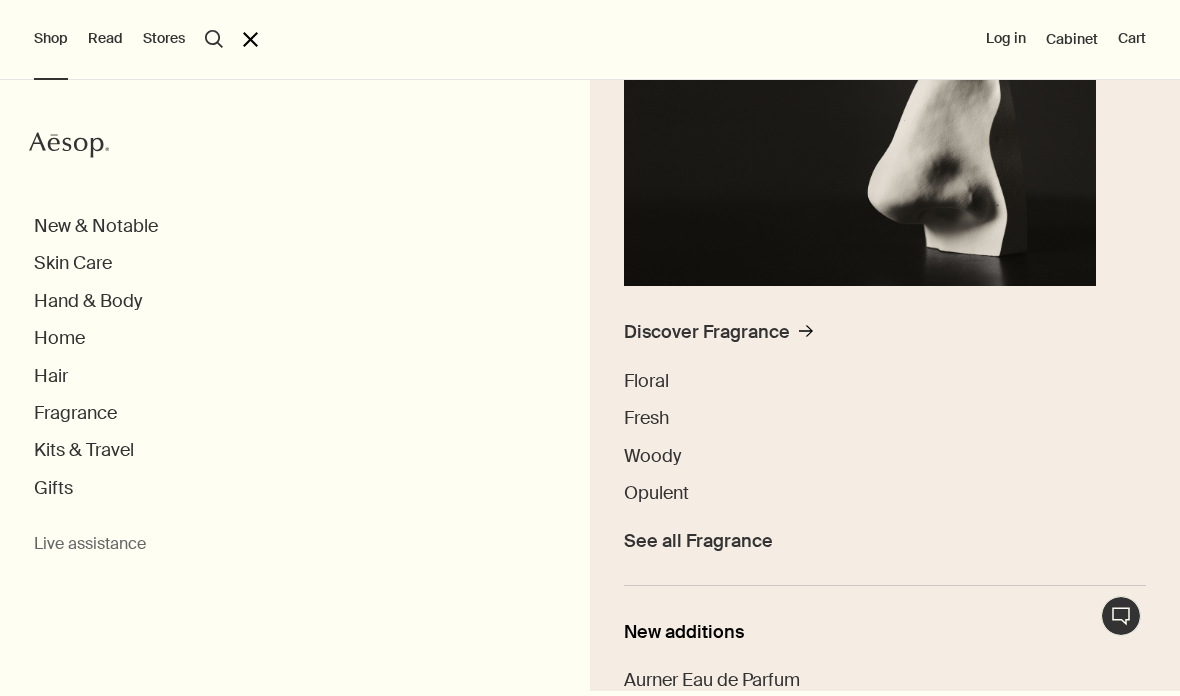 click on "Woody" at bounding box center (652, 456) 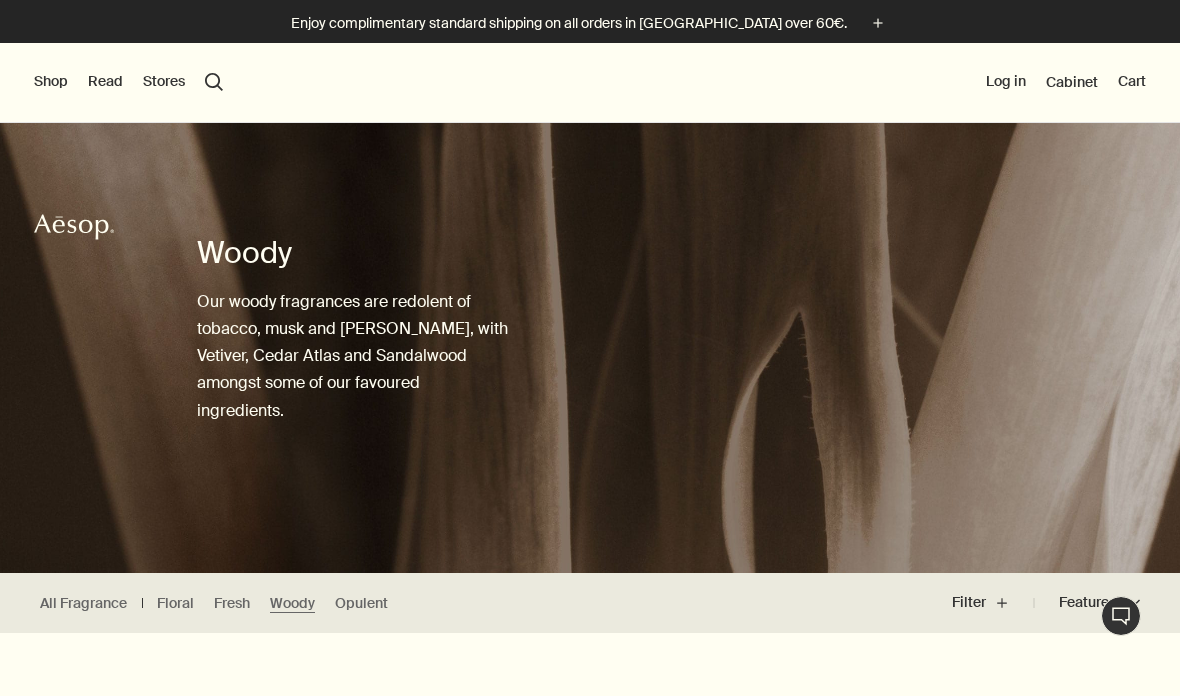 scroll, scrollTop: 0, scrollLeft: 0, axis: both 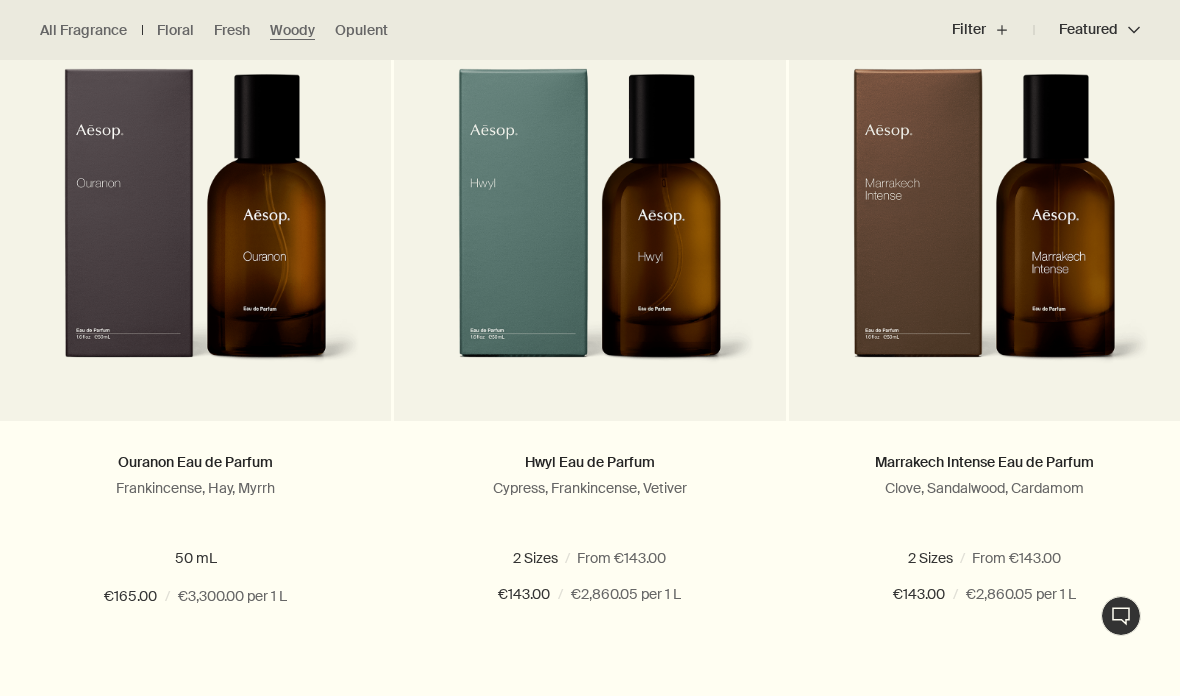 click at bounding box center [1000, 558] 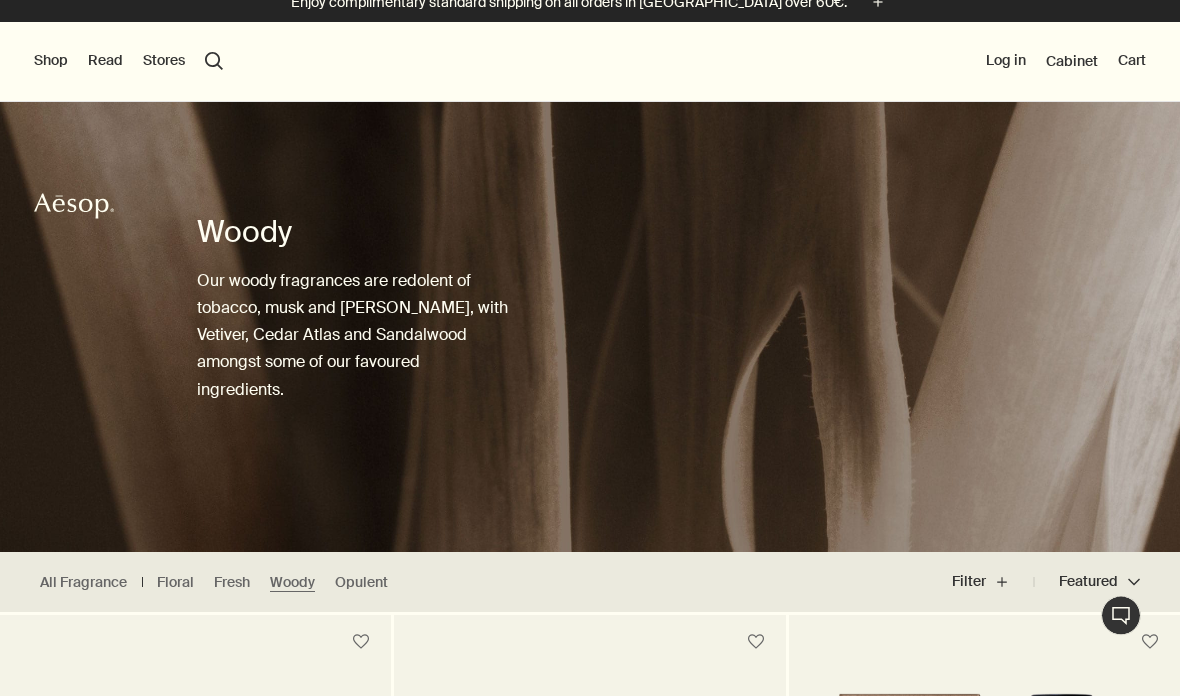 scroll, scrollTop: 0, scrollLeft: 0, axis: both 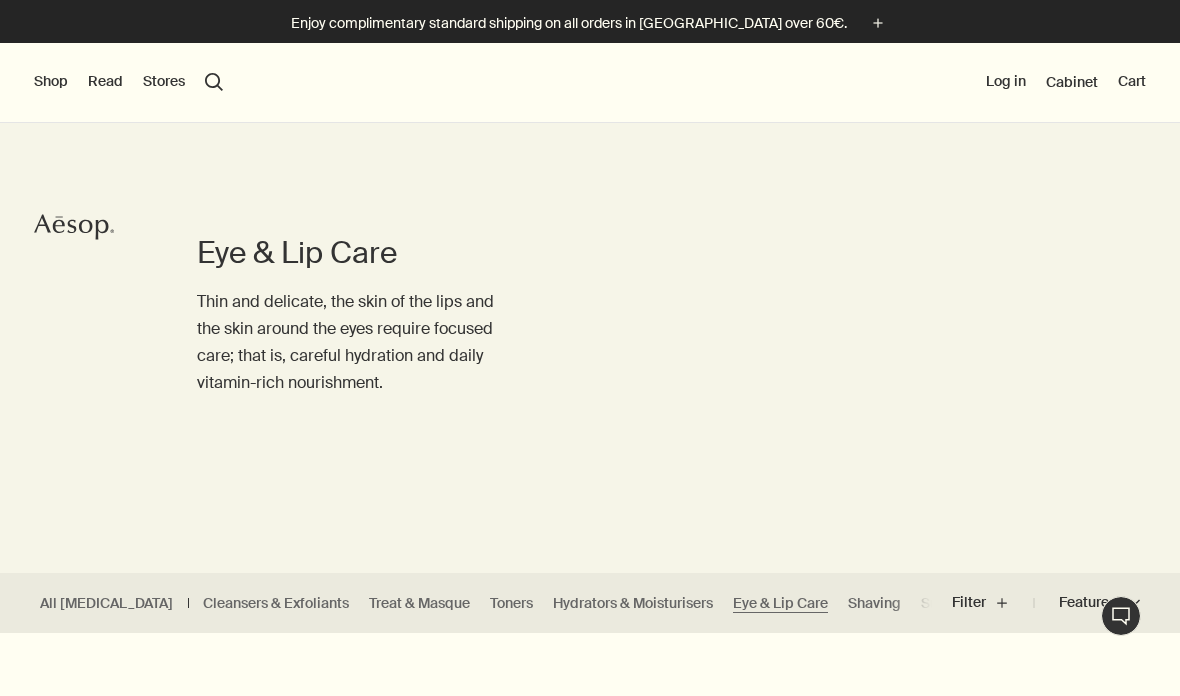 click on "Shop" at bounding box center [51, 82] 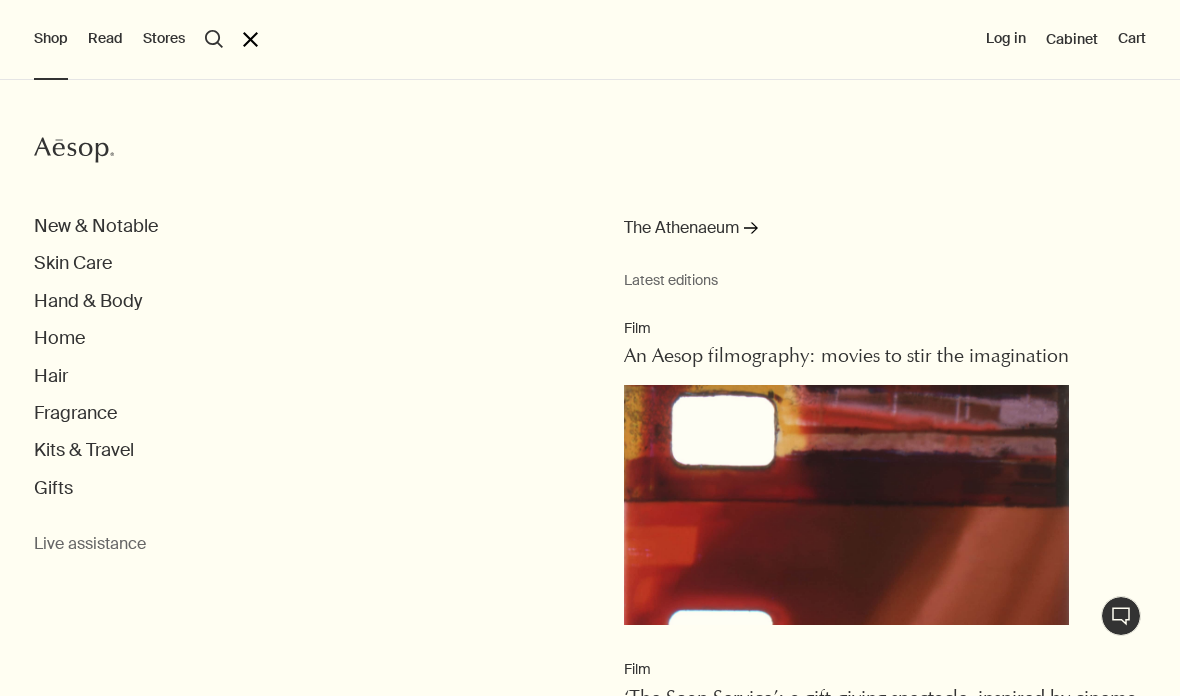 click on "New & Notable" at bounding box center (96, 226) 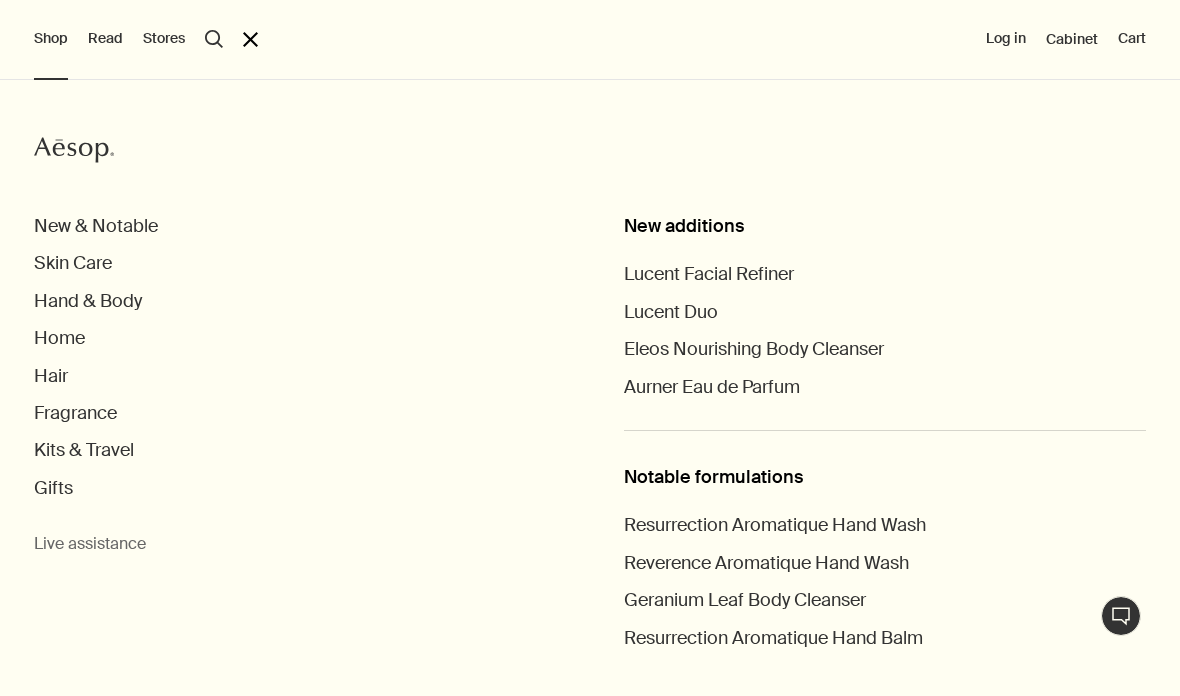 click on "Hand & Body" at bounding box center [88, 301] 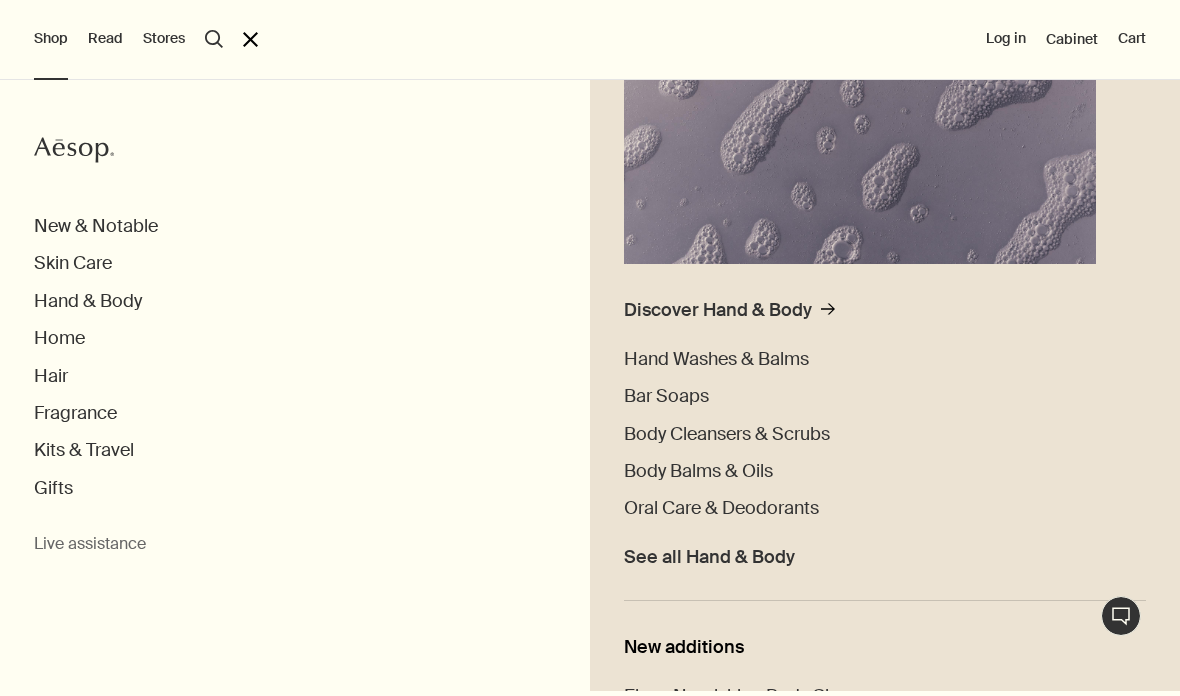 scroll, scrollTop: 317, scrollLeft: 0, axis: vertical 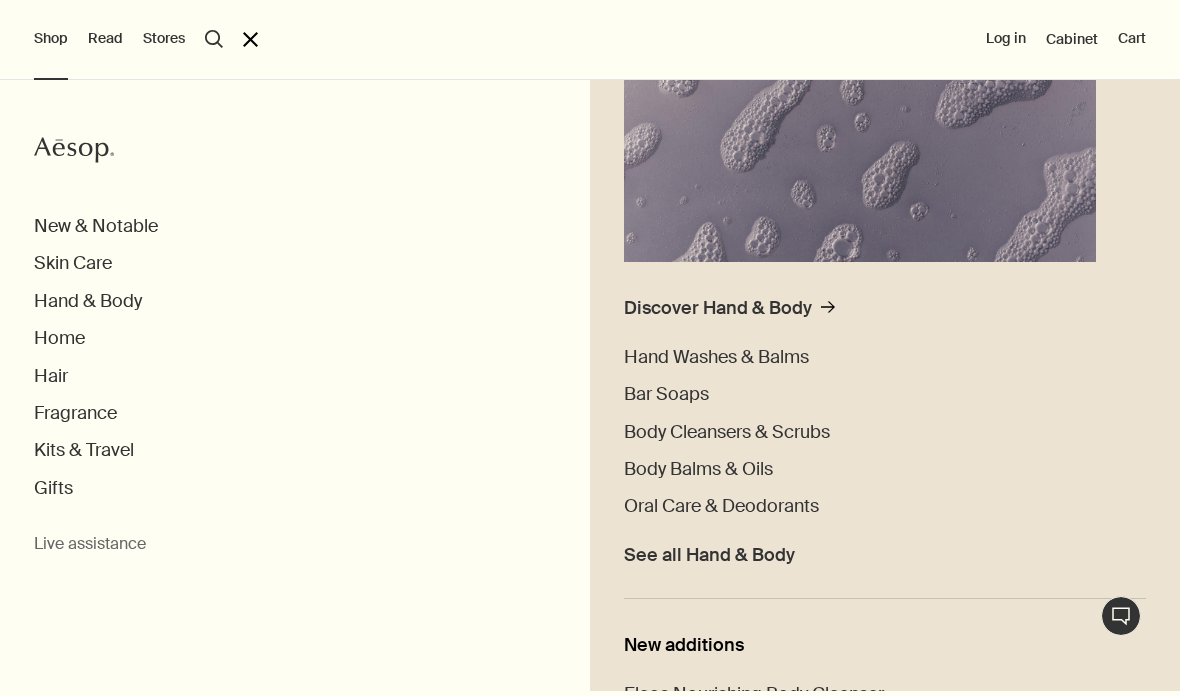 click on "Body Balms & Oils" at bounding box center (698, 469) 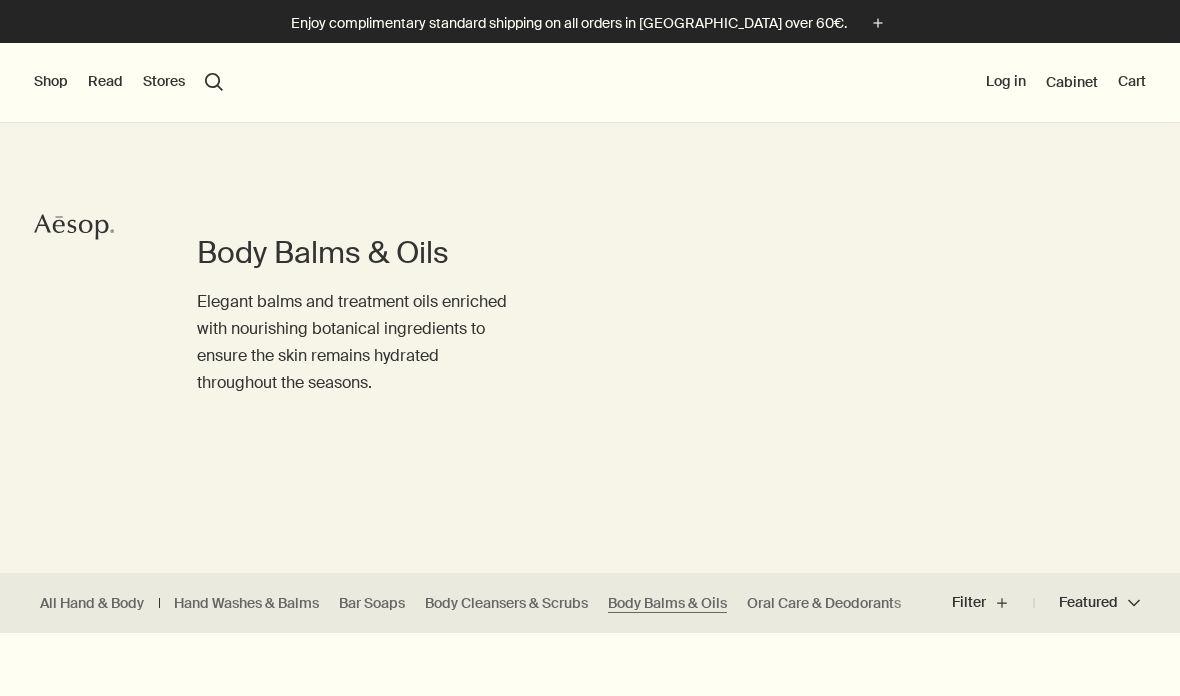scroll, scrollTop: 0, scrollLeft: 0, axis: both 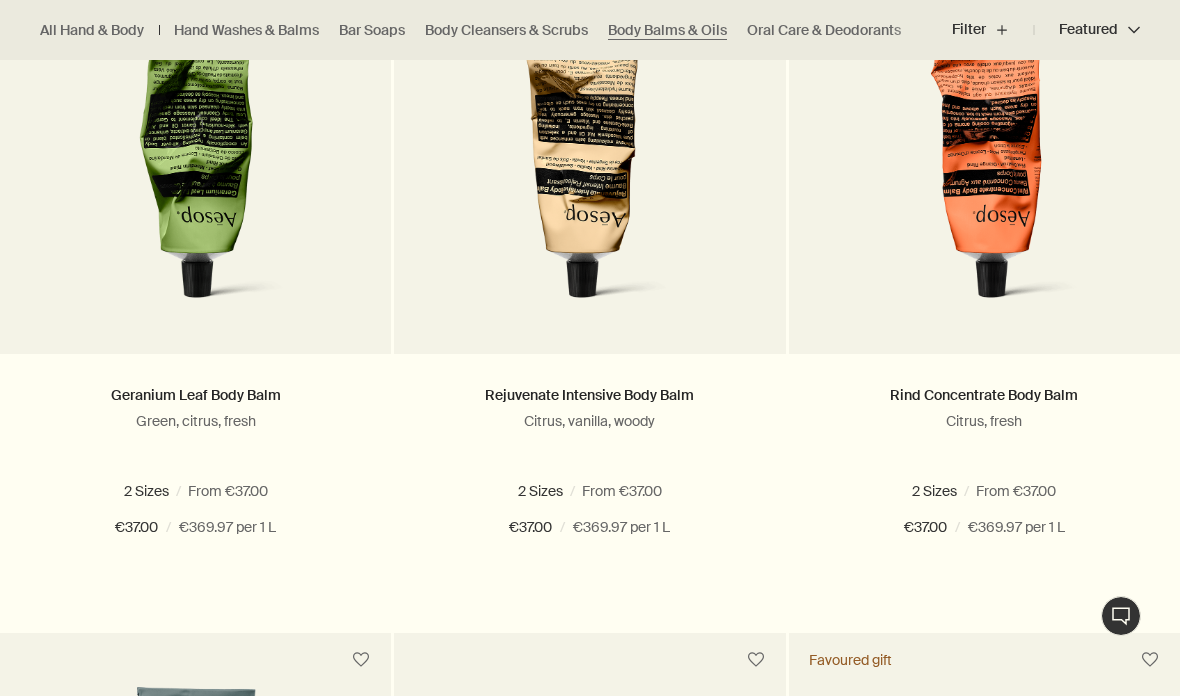 click on "500 mL" at bounding box center (643, 491) 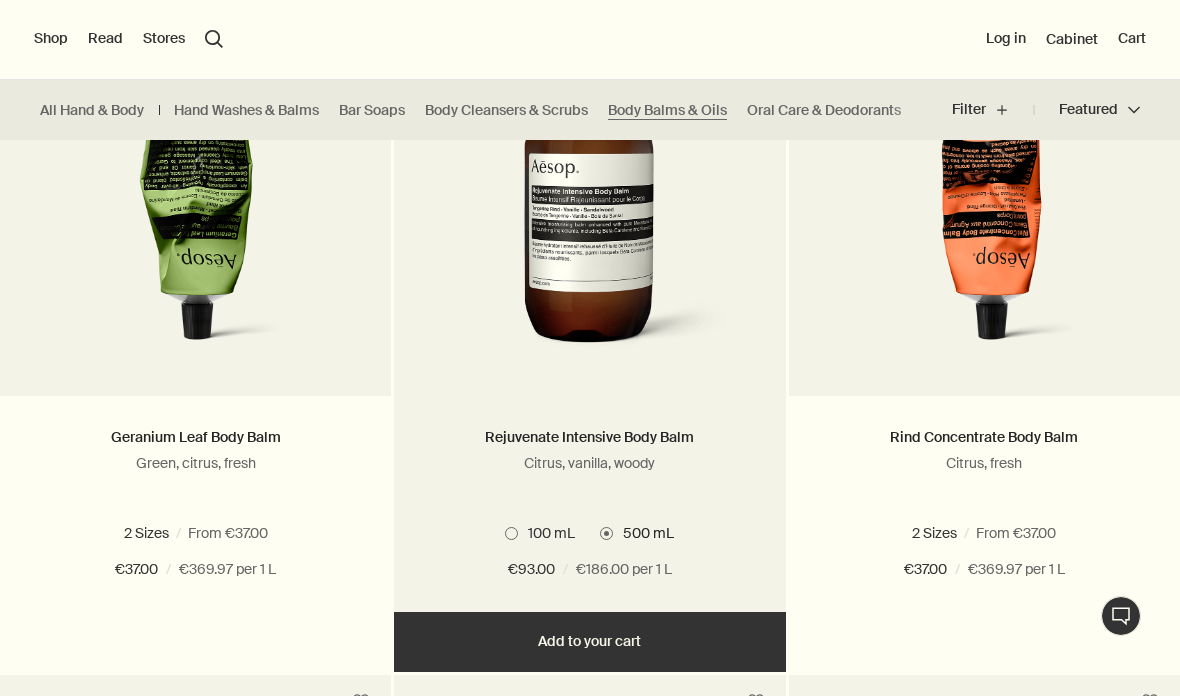 scroll, scrollTop: 682, scrollLeft: 0, axis: vertical 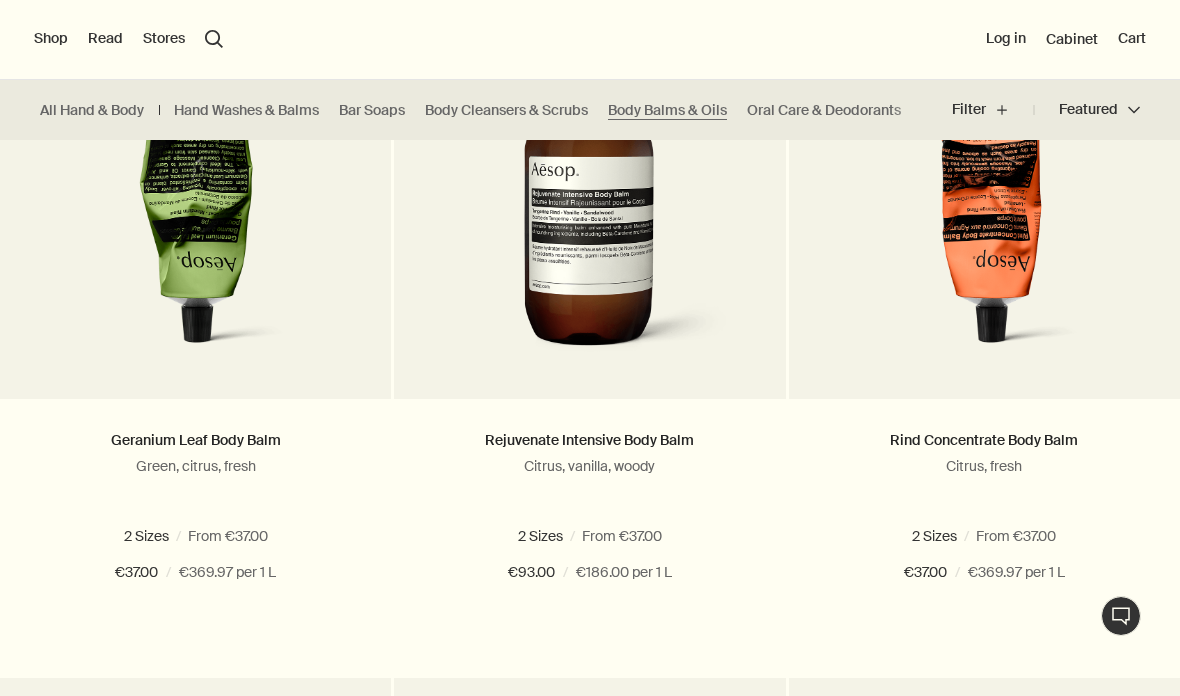 click at bounding box center (590, 188) 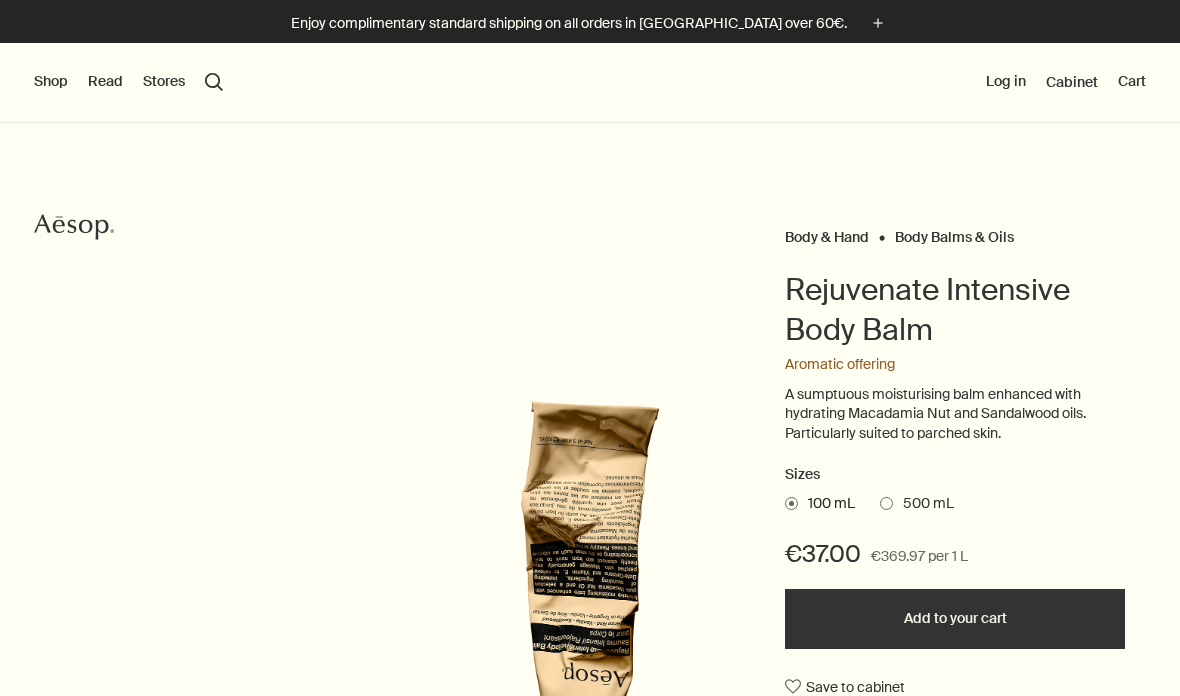 scroll, scrollTop: 0, scrollLeft: 0, axis: both 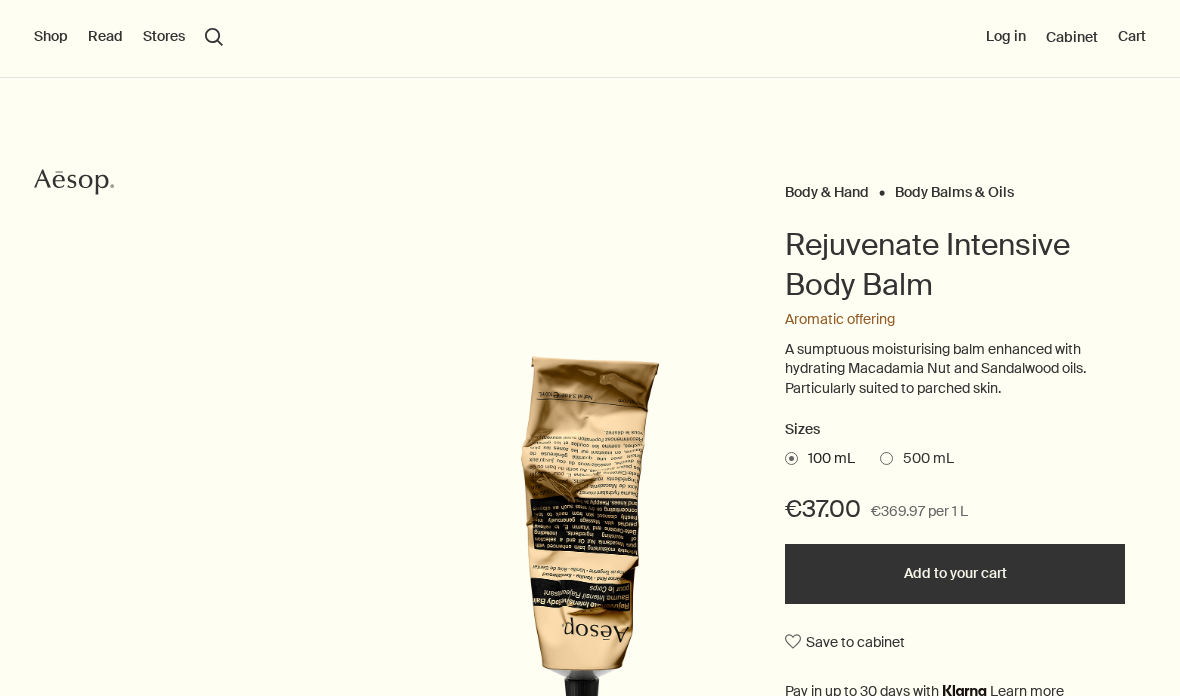 click on "500 mL" at bounding box center [923, 459] 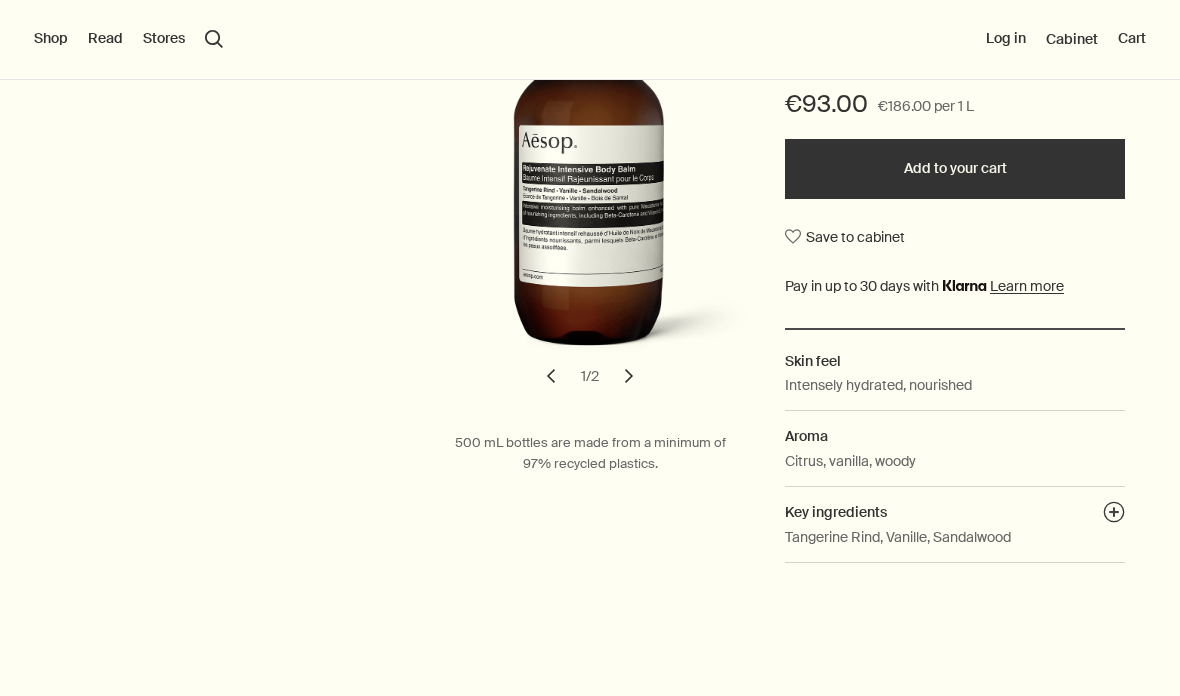 scroll, scrollTop: 448, scrollLeft: 0, axis: vertical 